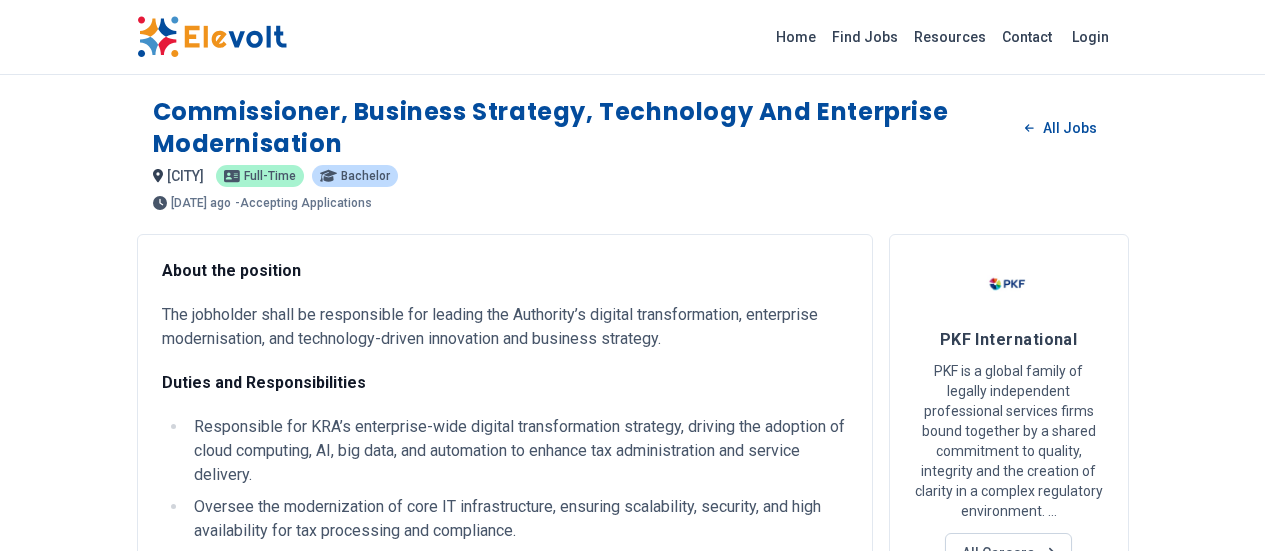 scroll, scrollTop: 389, scrollLeft: 0, axis: vertical 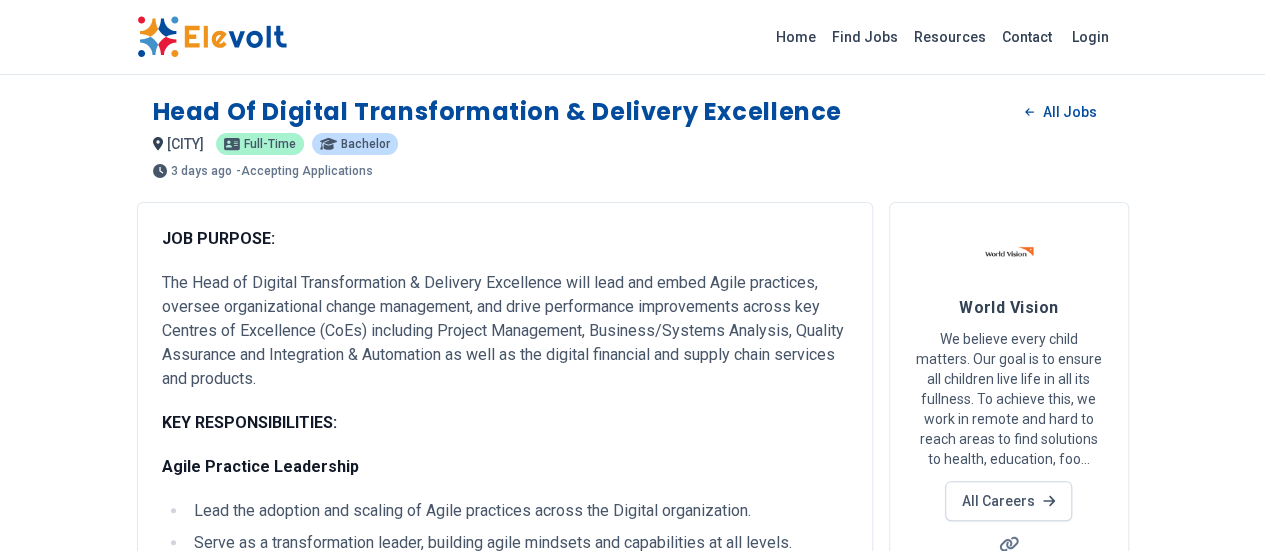 click on "The Head of Digital Transformation & Delivery Excellence will lead and embed Agile practices, oversee organizational change management, and drive performance improvements across key Centres of Excellence (CoEs) including Project Management, Business/Systems Analysis, Quality Assurance and Integration & Automation as well as the digital financial and supply chain services and products." at bounding box center [505, 331] 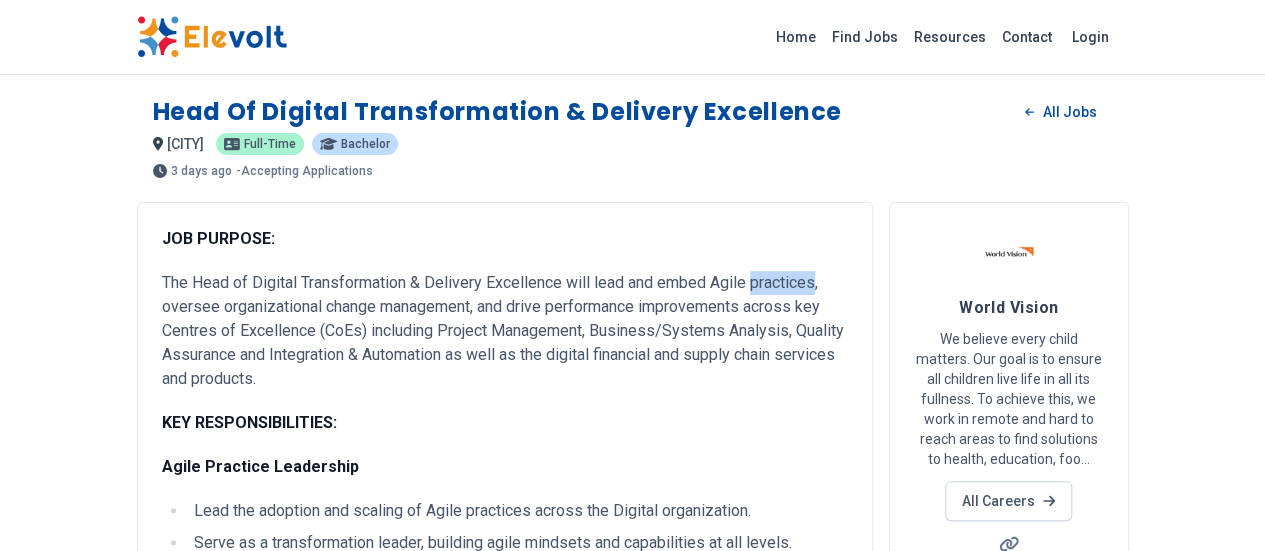click on "The Head of Digital Transformation & Delivery Excellence will lead and embed Agile practices, oversee organizational change management, and drive performance improvements across key Centres of Excellence (CoEs) including Project Management, Business/Systems Analysis, Quality Assurance and Integration & Automation as well as the digital financial and supply chain services and products." at bounding box center (505, 331) 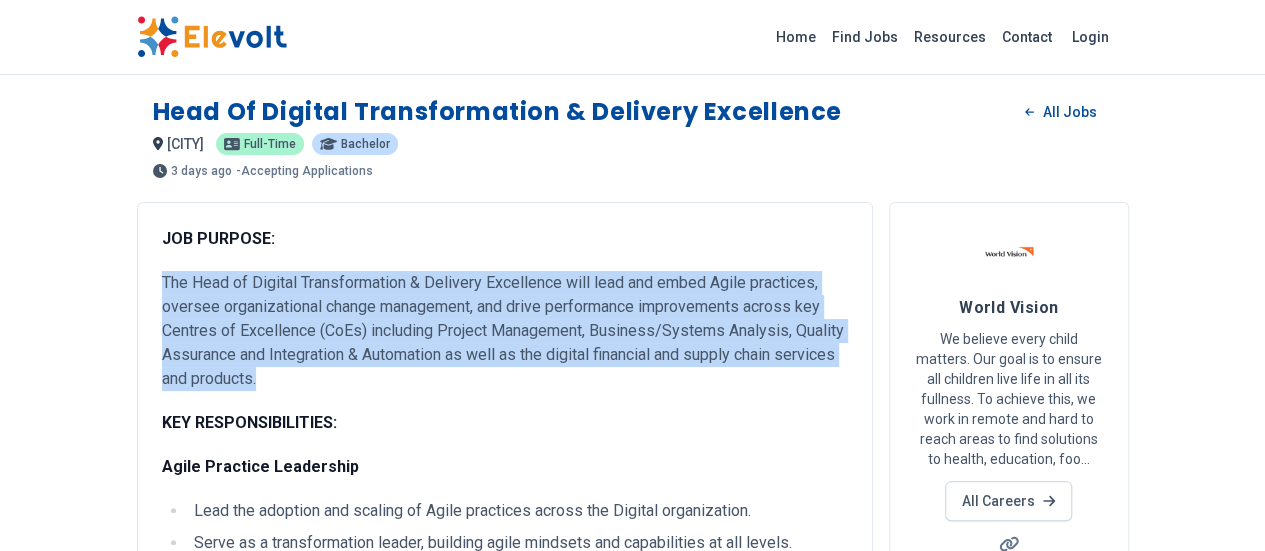 click on "The Head of Digital Transformation & Delivery Excellence will lead and embed Agile practices, oversee organizational change management, and drive performance improvements across key Centres of Excellence (CoEs) including Project Management, Business/Systems Analysis, Quality Assurance and Integration & Automation as well as the digital financial and supply chain services and products." at bounding box center (505, 331) 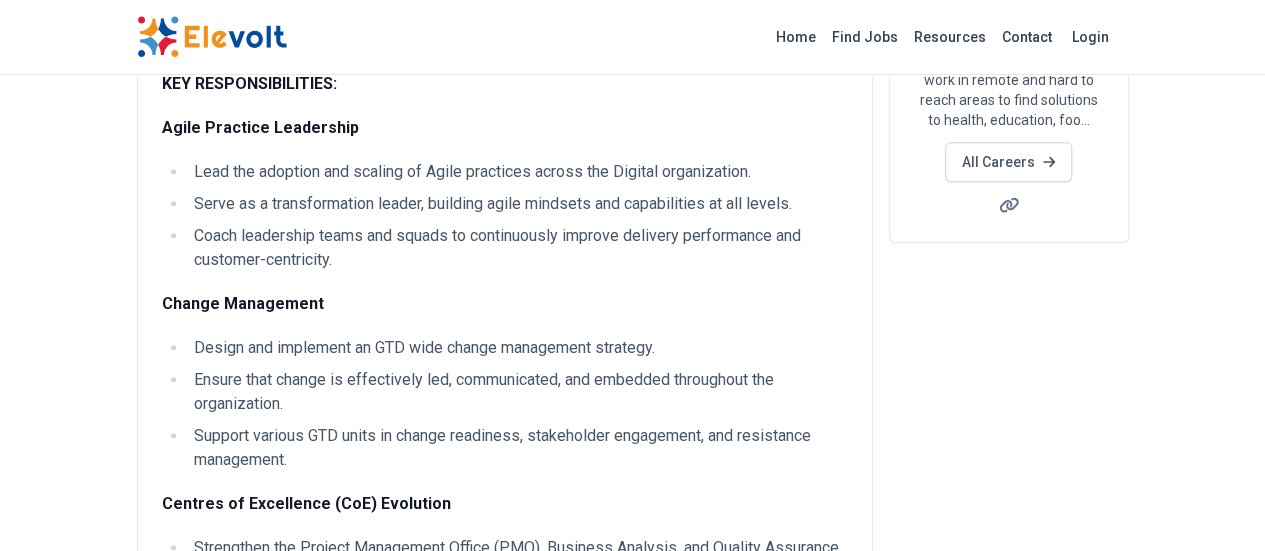 scroll, scrollTop: 0, scrollLeft: 0, axis: both 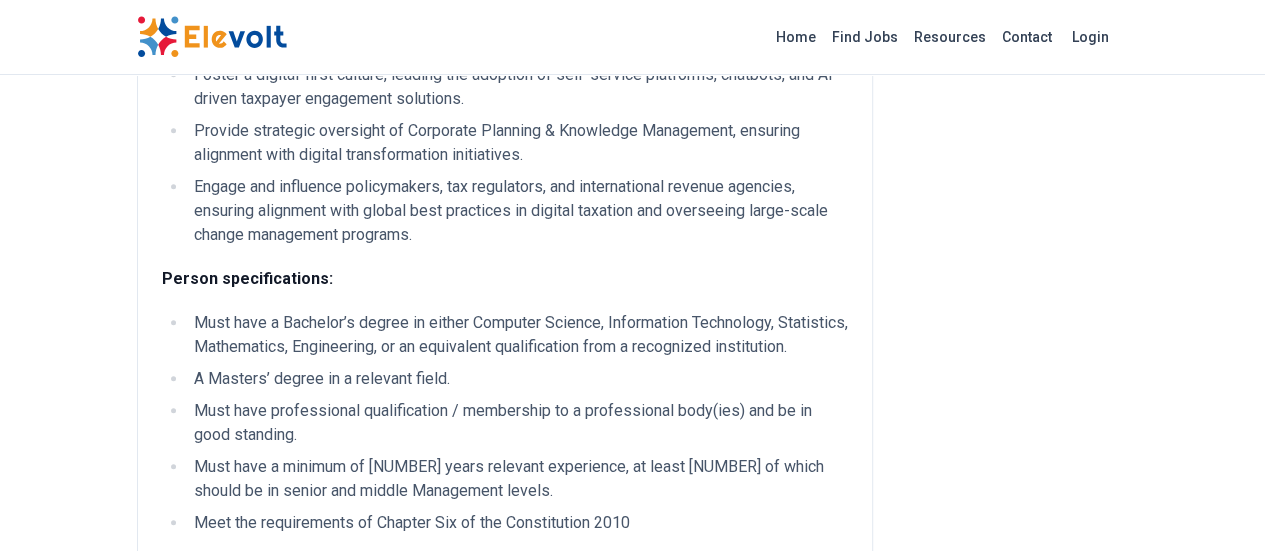 click on "Must have a Bachelor’s degree in either Computer Science, Information Technology, Statistics, Mathematics, Engineering, or an equivalent qualification from a recognized institution." at bounding box center [518, 335] 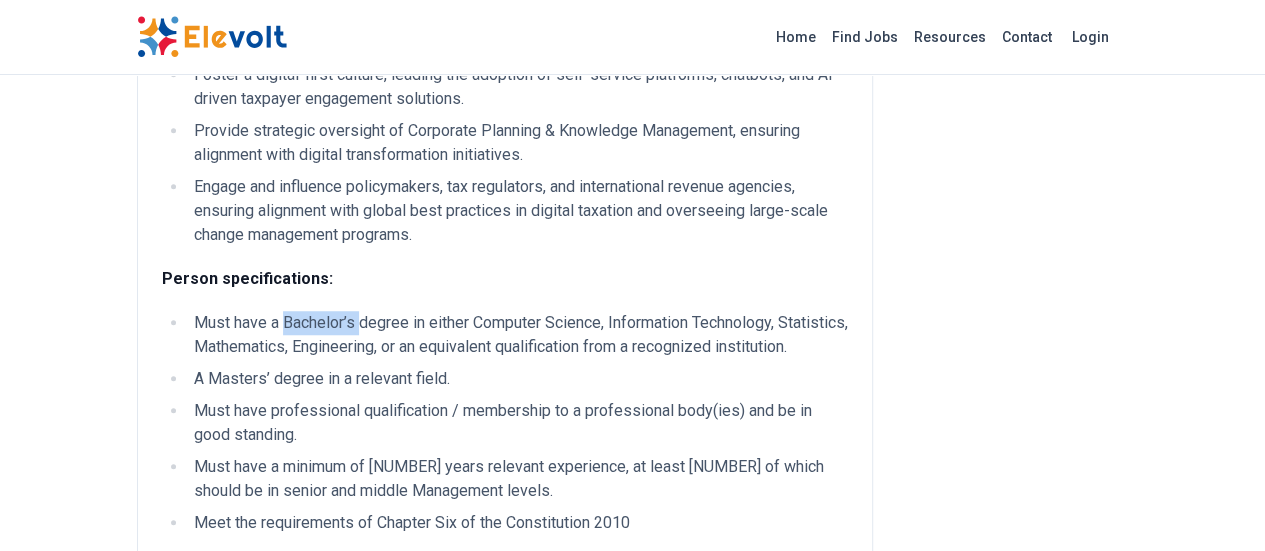 click on "Must have a Bachelor’s degree in either Computer Science, Information Technology, Statistics, Mathematics, Engineering, or an equivalent qualification from a recognized institution." at bounding box center [518, 335] 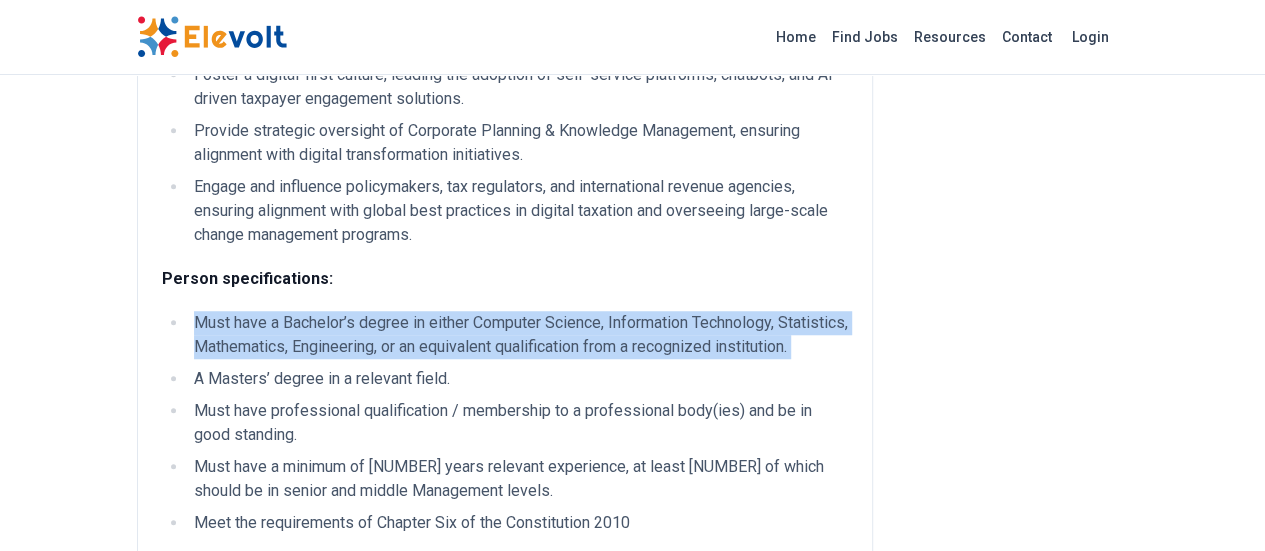 click on "Must have a Bachelor’s degree in either Computer Science, Information Technology, Statistics, Mathematics, Engineering, or an equivalent qualification from a recognized institution." at bounding box center [518, 335] 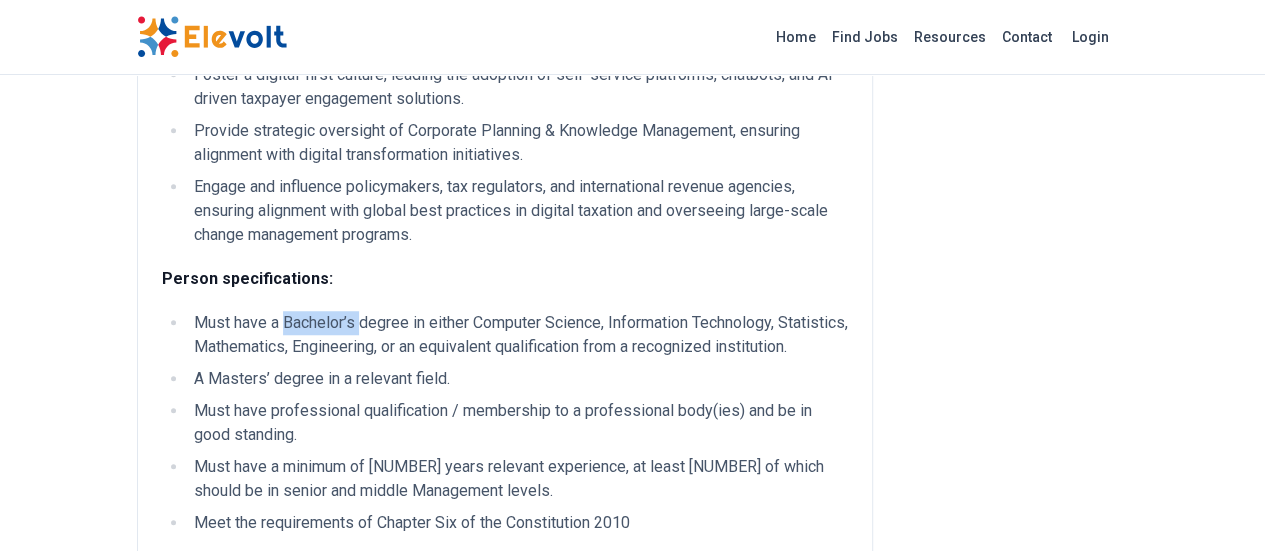 click on "Must have a Bachelor’s degree in either Computer Science, Information Technology, Statistics, Mathematics, Engineering, or an equivalent qualification from a recognized institution." at bounding box center (518, 335) 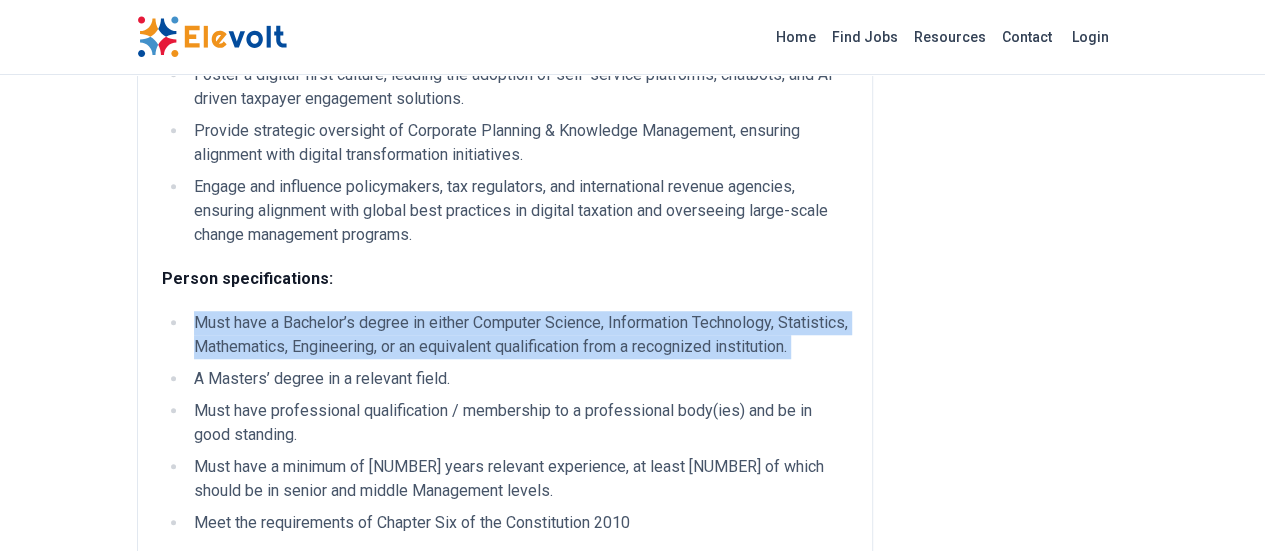 click on "Must have a Bachelor’s degree in either Computer Science, Information Technology, Statistics, Mathematics, Engineering, or an equivalent qualification from a recognized institution." at bounding box center [518, 335] 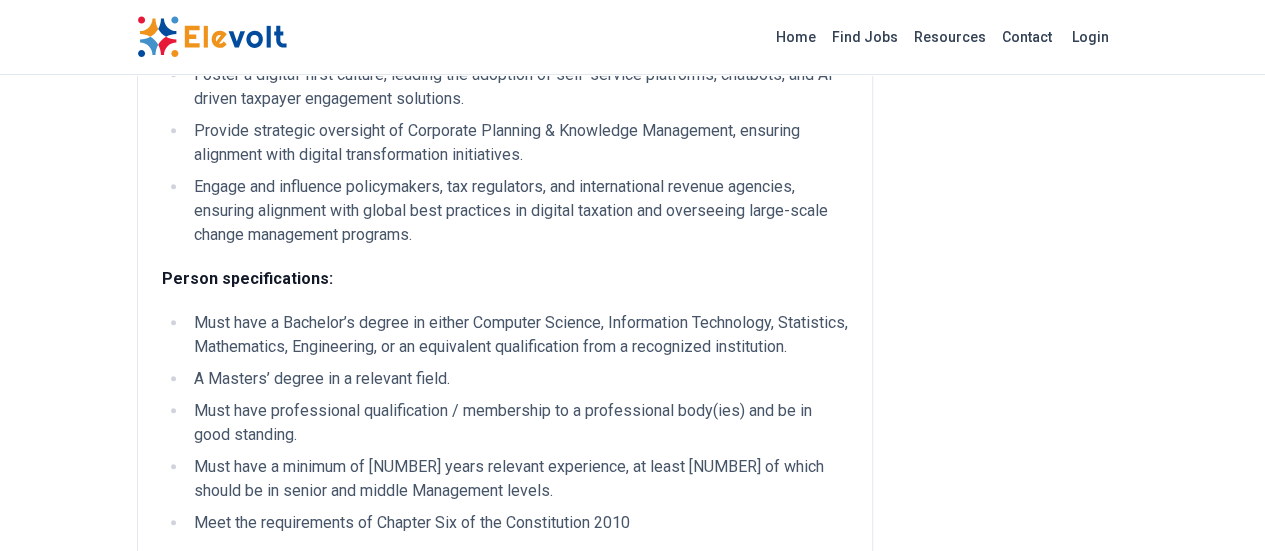 click on "A Masters’ degree in a relevant field." at bounding box center [518, 379] 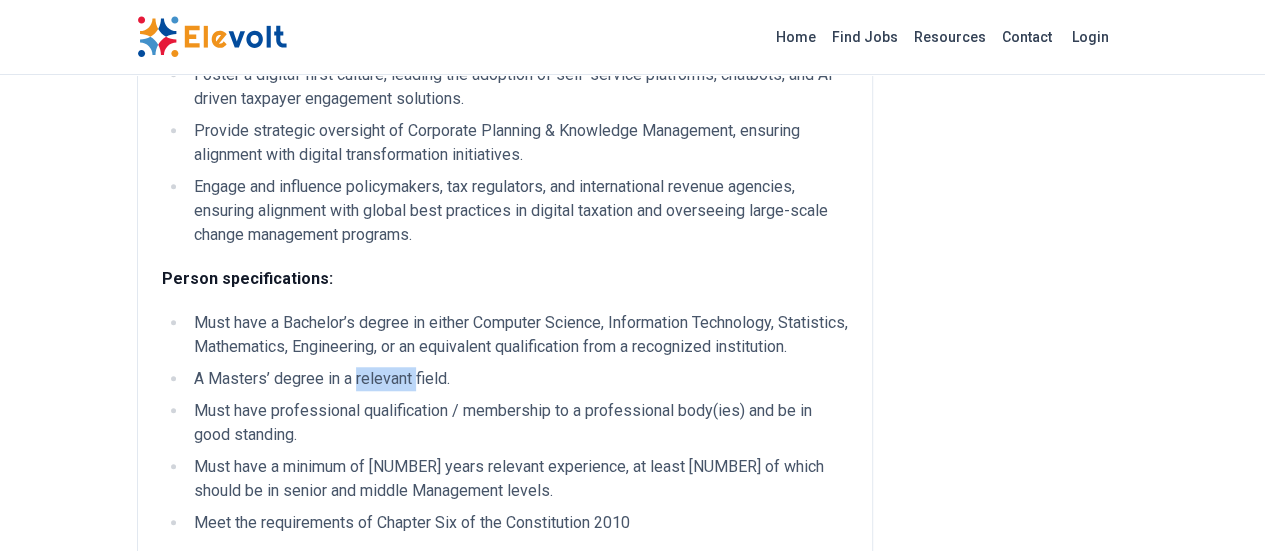 click on "A Masters’ degree in a relevant field." at bounding box center (518, 379) 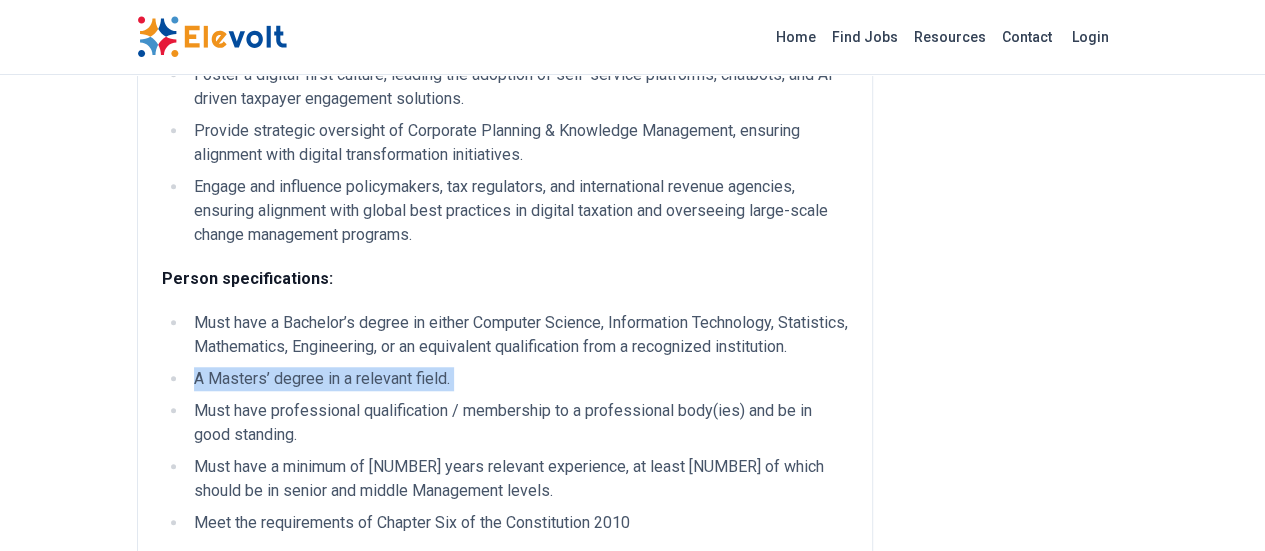 click on "A Masters’ degree in a relevant field." at bounding box center (518, 379) 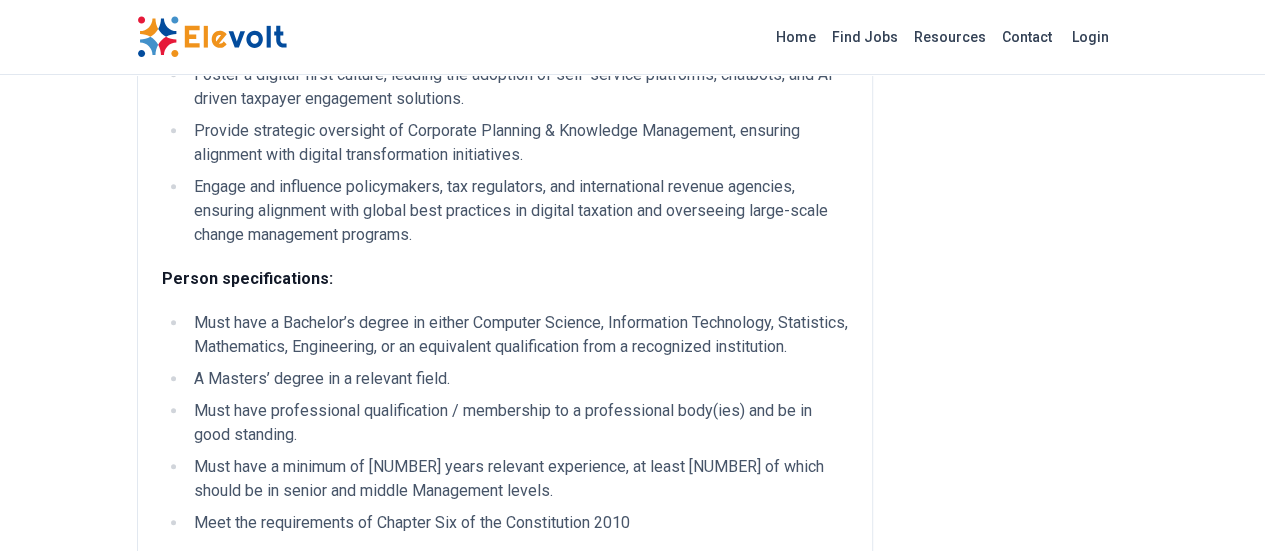 click on "Must have professional qualification / membership to a professional body(ies) and be in good standing." at bounding box center [518, 423] 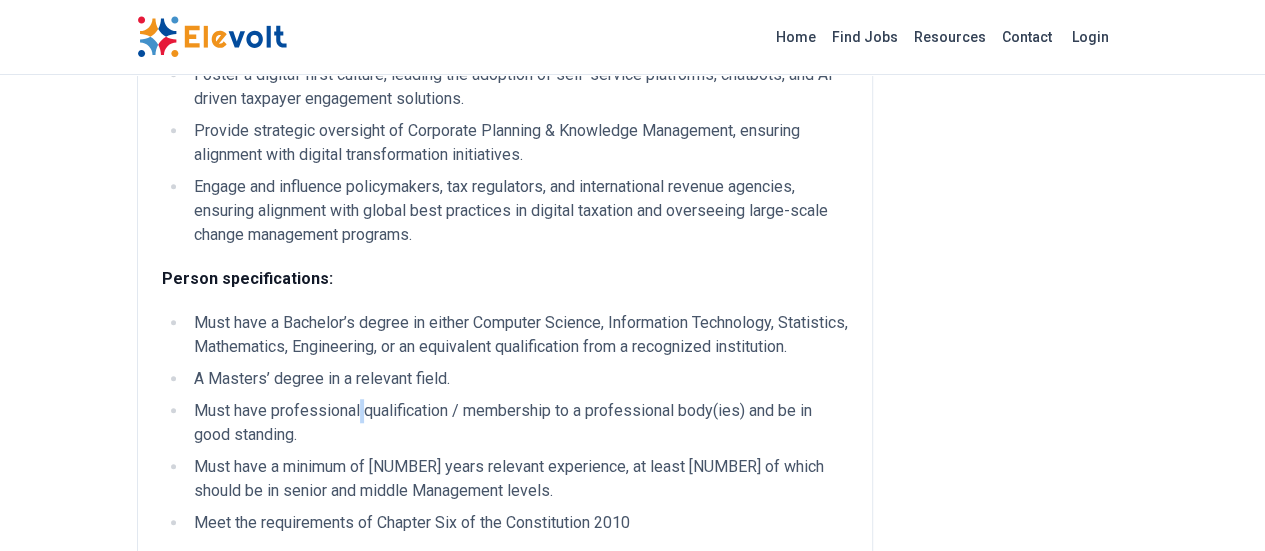 click on "Must have professional qualification / membership to a professional body(ies) and be in good standing." at bounding box center (518, 423) 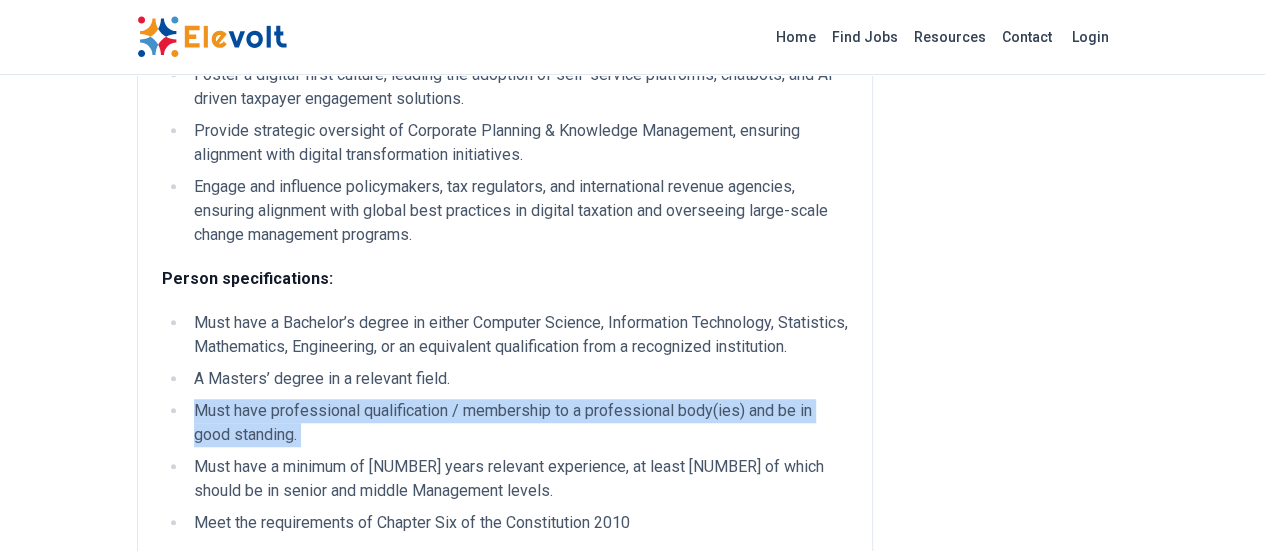 click on "Must have professional qualification / membership to a professional body(ies) and be in good standing." at bounding box center (518, 423) 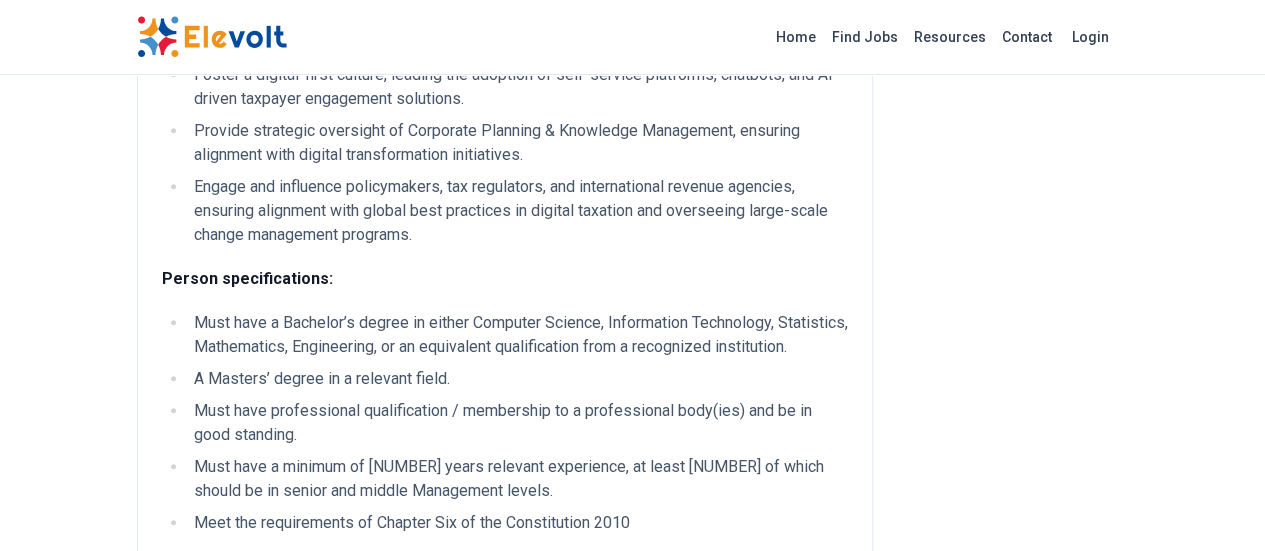click on "Must have a minimum of fifteen (15) years relevant experience, at least ten (10) of which should be in senior and middle Management levels." at bounding box center [518, 479] 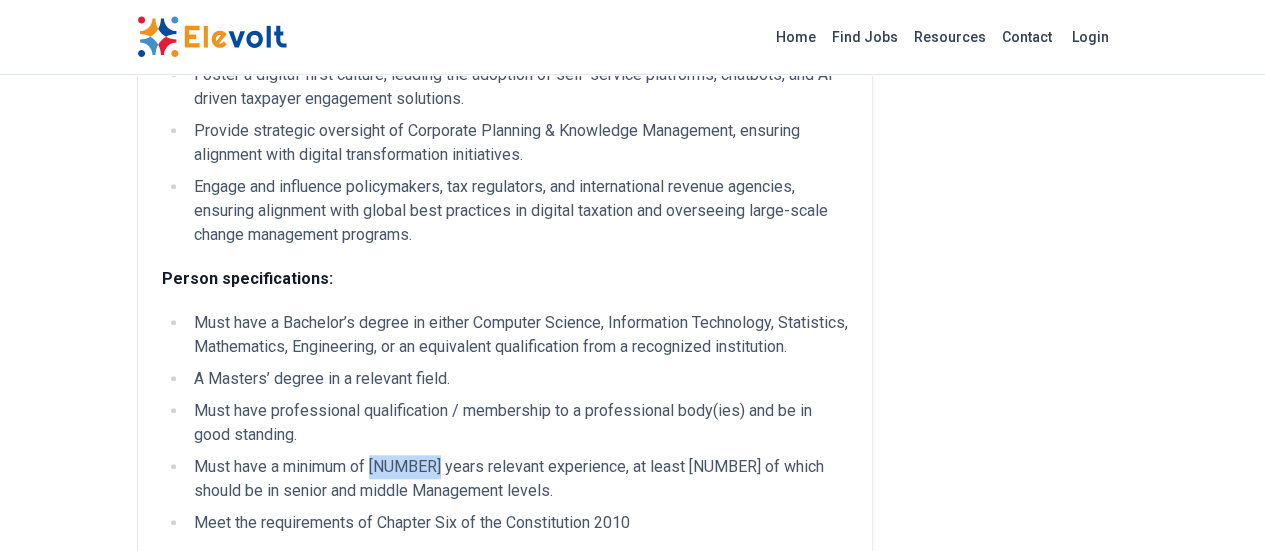 click on "Must have a minimum of fifteen (15) years relevant experience, at least ten (10) of which should be in senior and middle Management levels." at bounding box center [518, 479] 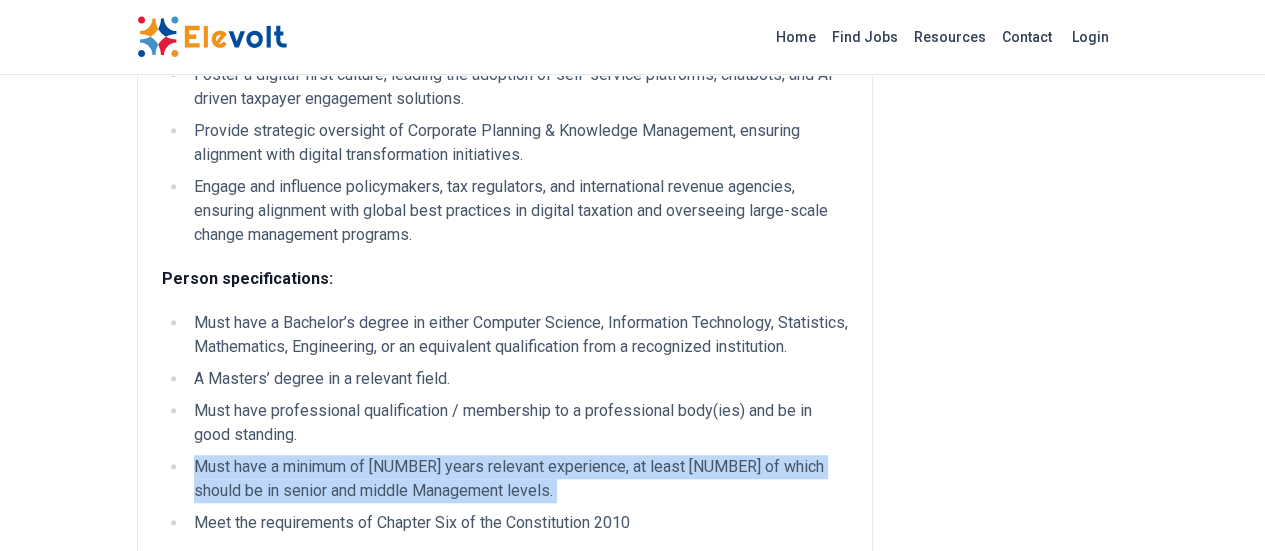 click on "Must have a minimum of fifteen (15) years relevant experience, at least ten (10) of which should be in senior and middle Management levels." at bounding box center (518, 479) 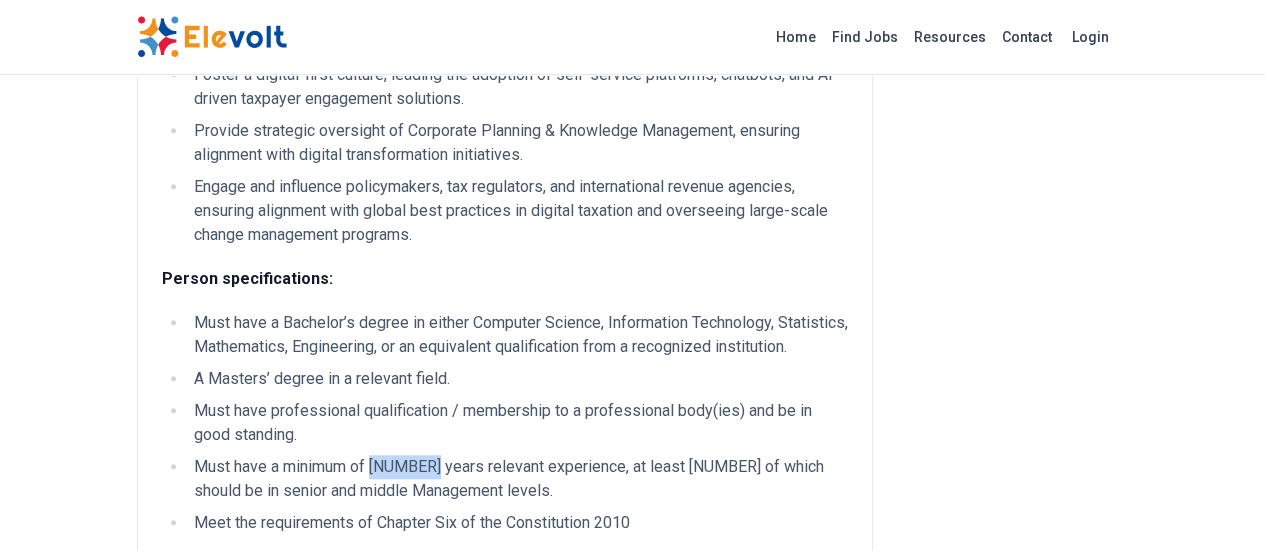 click on "Must have a minimum of fifteen (15) years relevant experience, at least ten (10) of which should be in senior and middle Management levels." at bounding box center [518, 479] 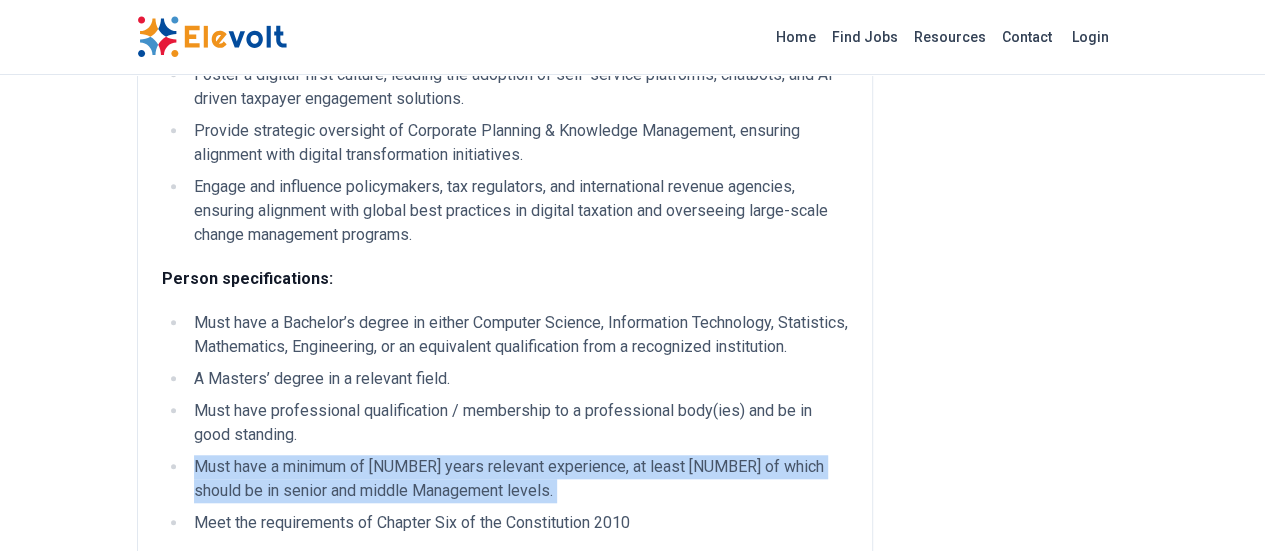 click on "Must have a minimum of fifteen (15) years relevant experience, at least ten (10) of which should be in senior and middle Management levels." at bounding box center [518, 479] 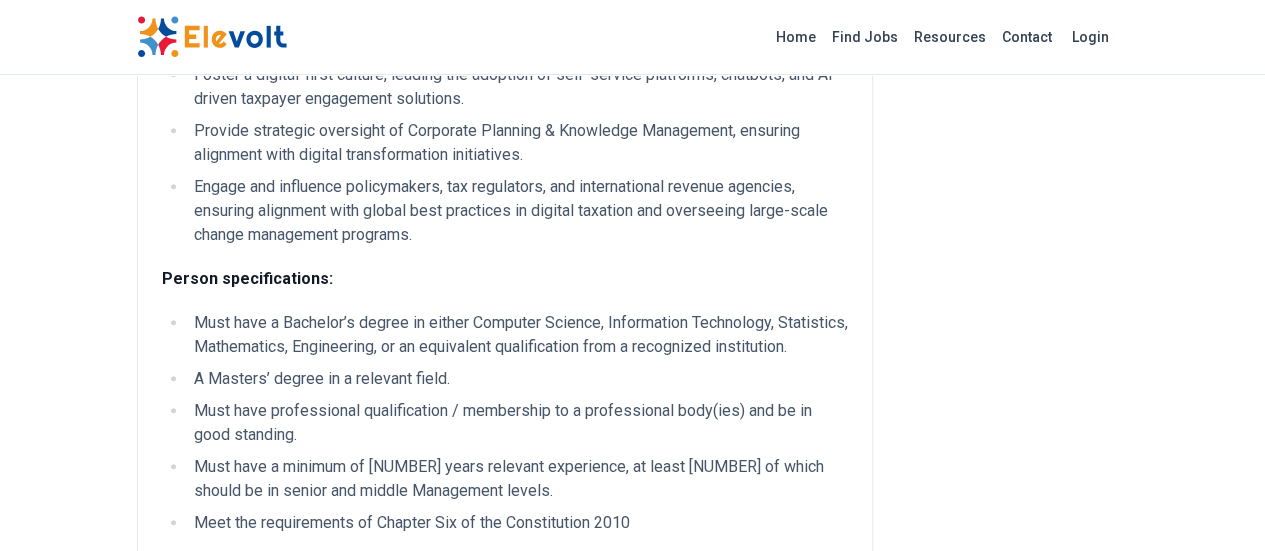 click on "Meet the requirements of Chapter Six of the Constitution 2010" at bounding box center [518, 523] 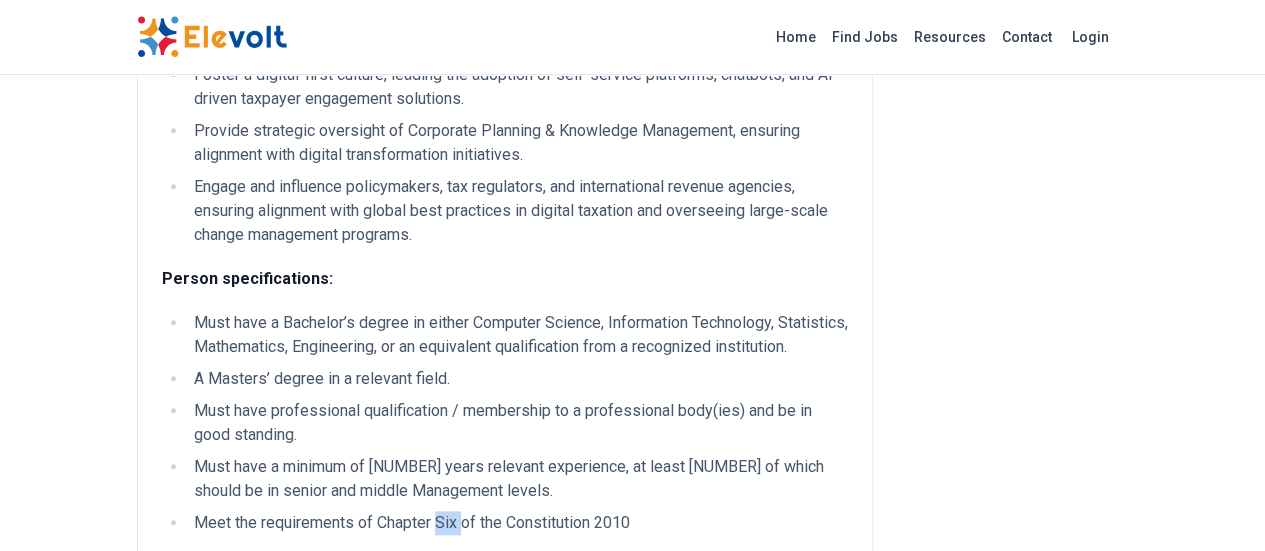 click on "Meet the requirements of Chapter Six of the Constitution 2010" at bounding box center [518, 523] 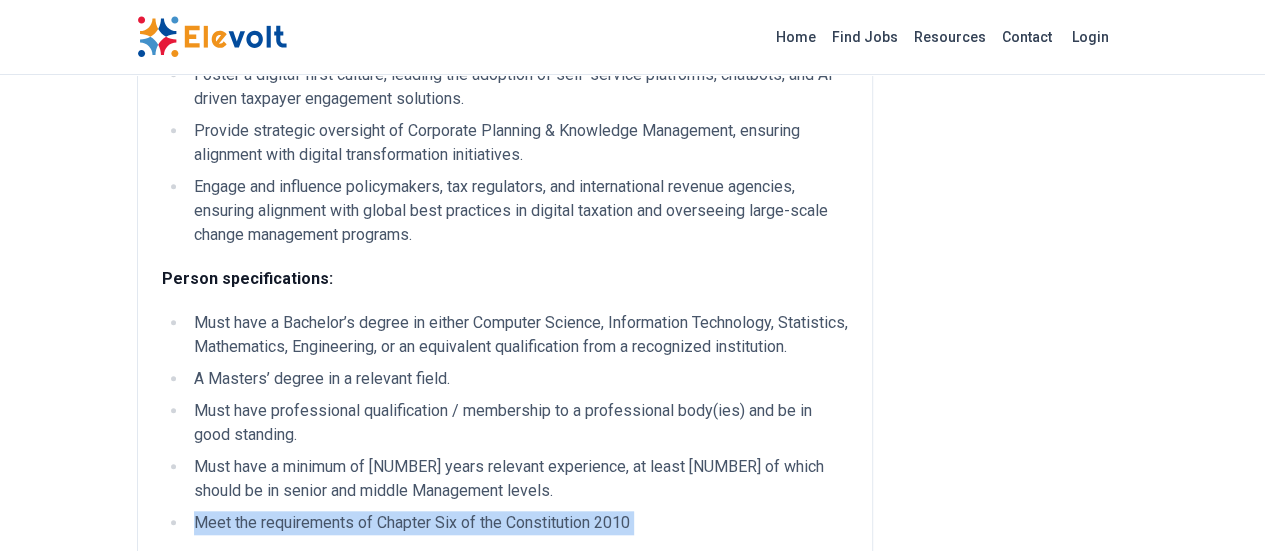 click on "Meet the requirements of Chapter Six of the Constitution 2010" at bounding box center [518, 523] 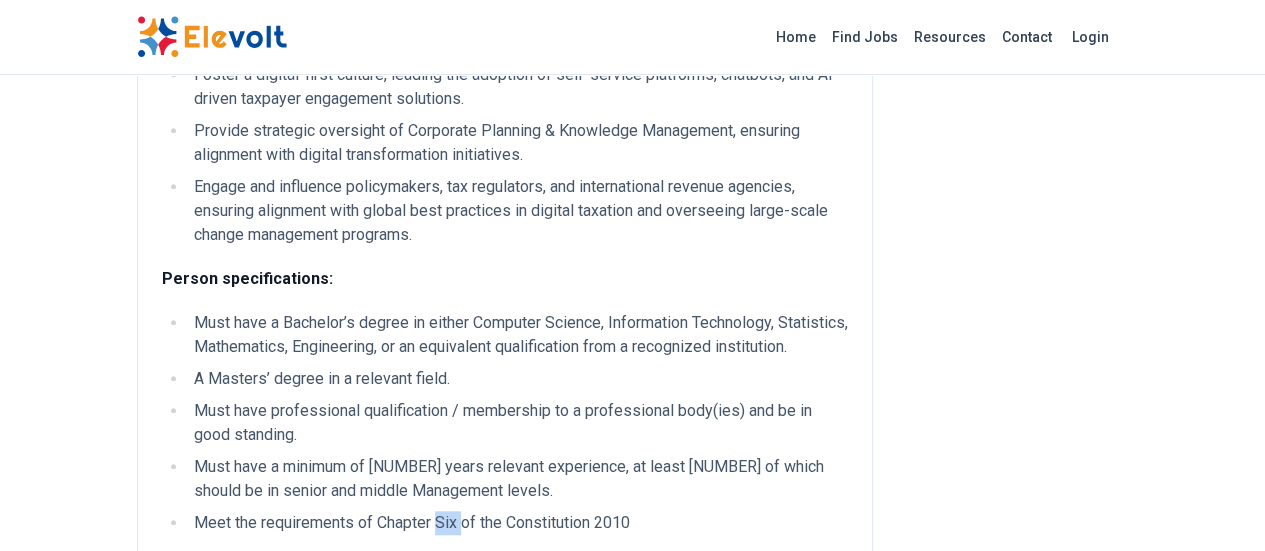 click on "Meet the requirements of Chapter Six of the Constitution 2010" at bounding box center (518, 523) 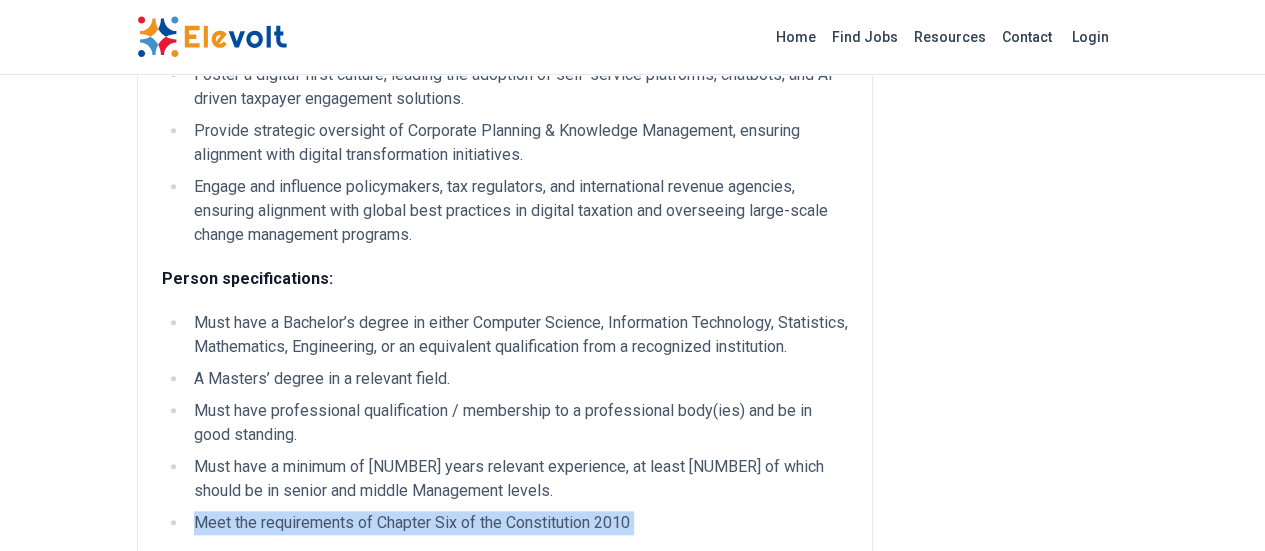 click on "Meet the requirements of Chapter Six of the Constitution 2010" at bounding box center [518, 523] 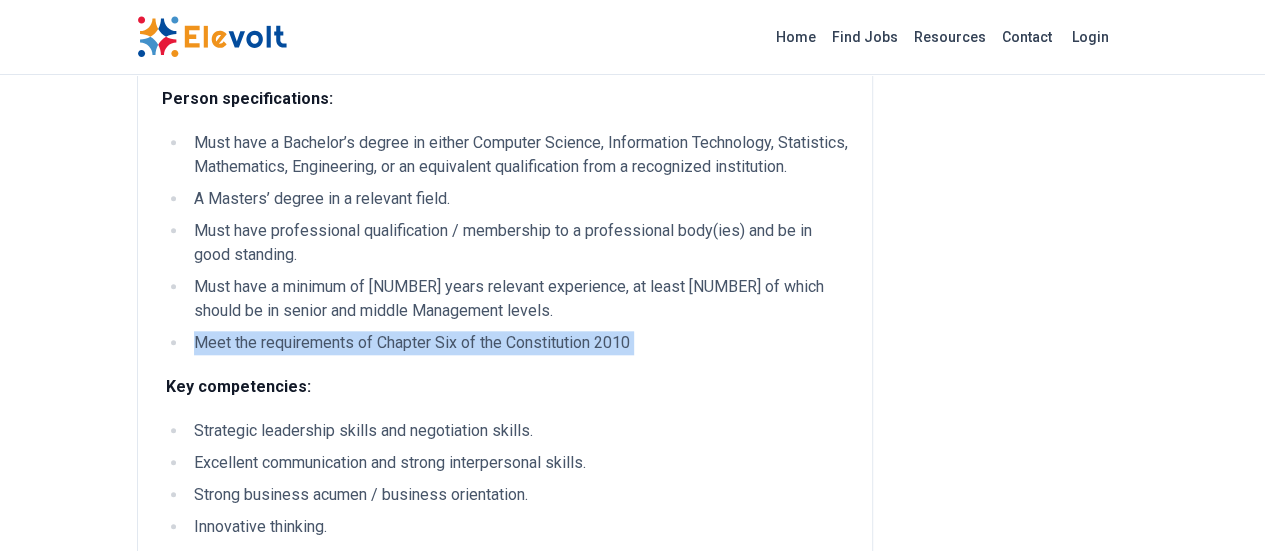 scroll, scrollTop: 847, scrollLeft: 0, axis: vertical 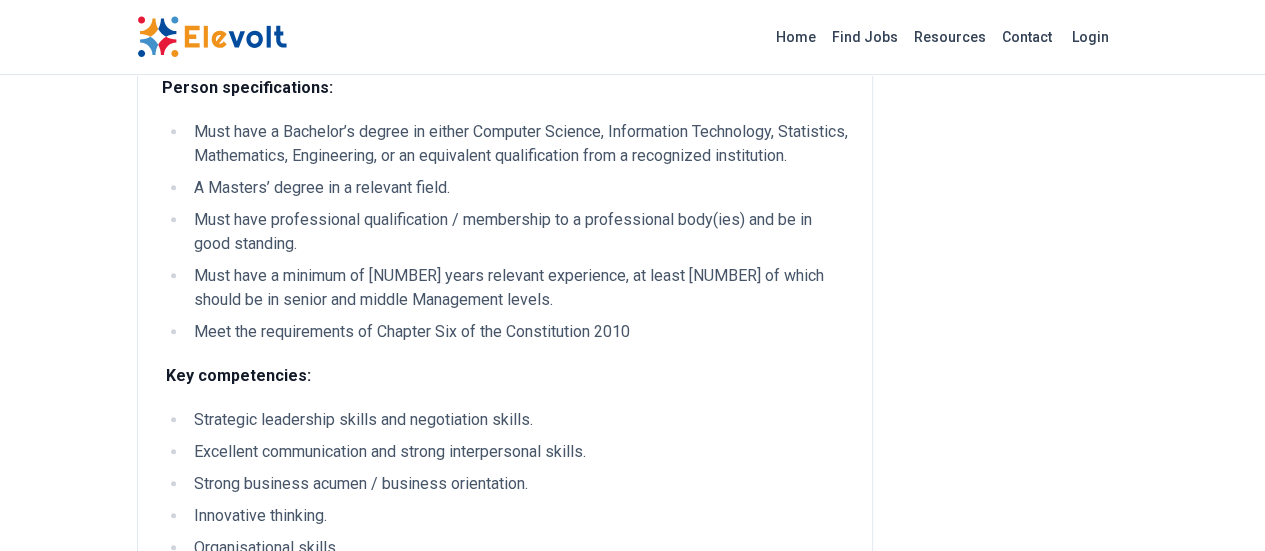click on "Innovative thinking." at bounding box center (518, 516) 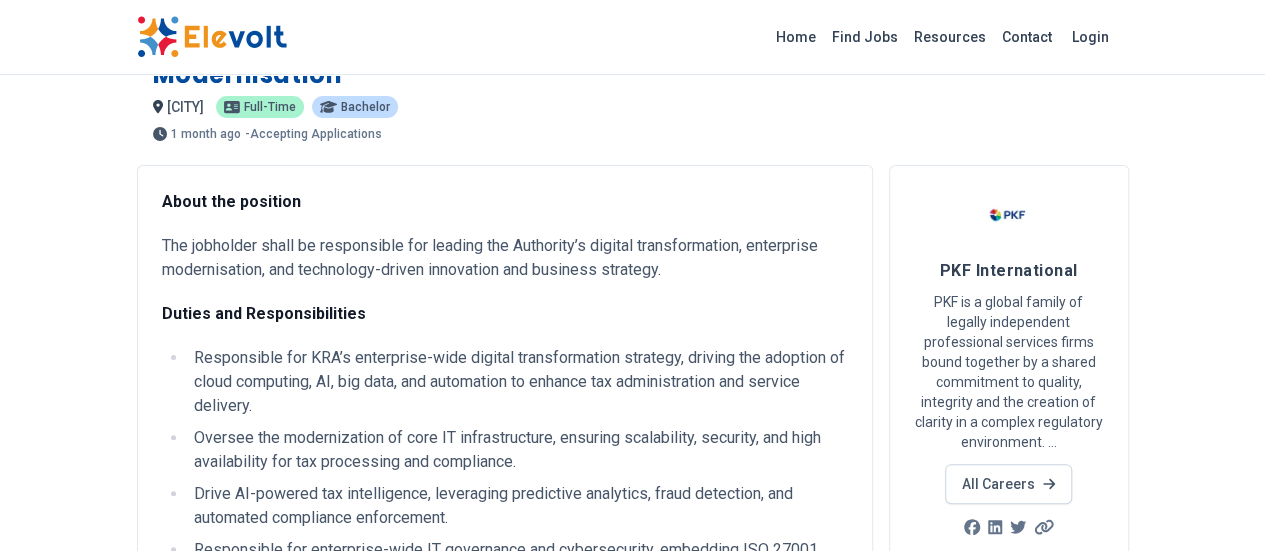 scroll, scrollTop: 0, scrollLeft: 0, axis: both 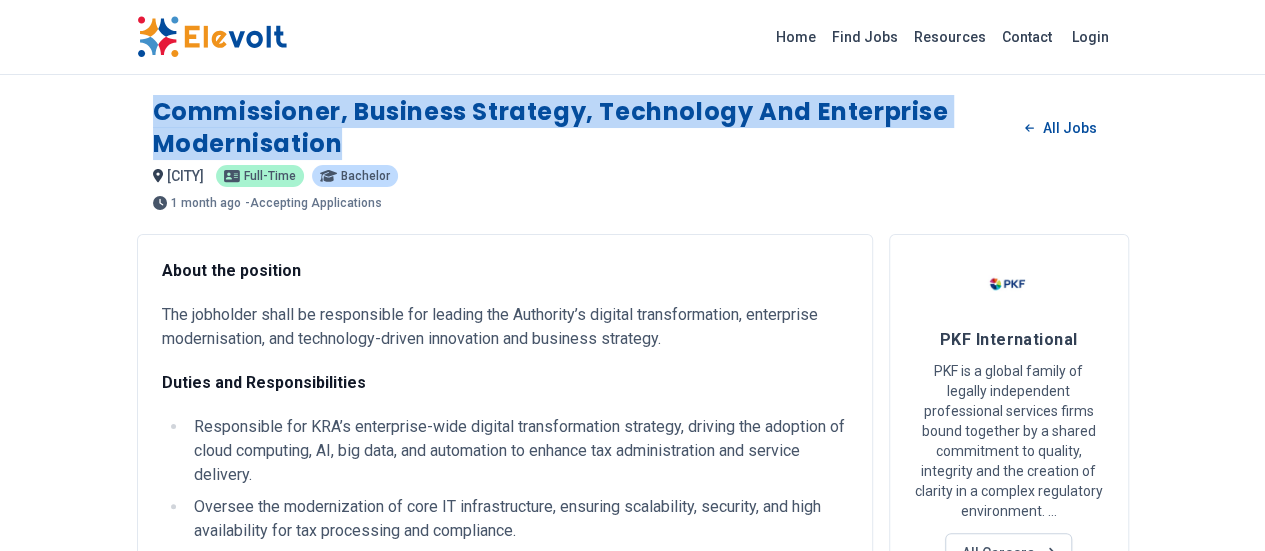 drag, startPoint x: 34, startPoint y: 110, endPoint x: 1026, endPoint y: 87, distance: 992.2666 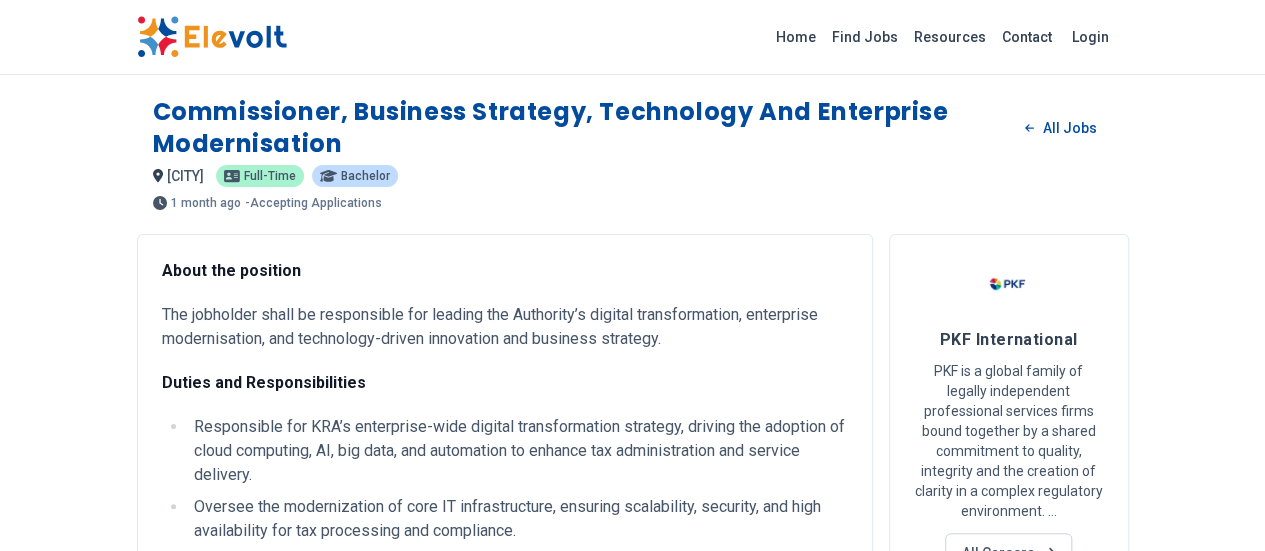 click on "About the position" at bounding box center [505, 271] 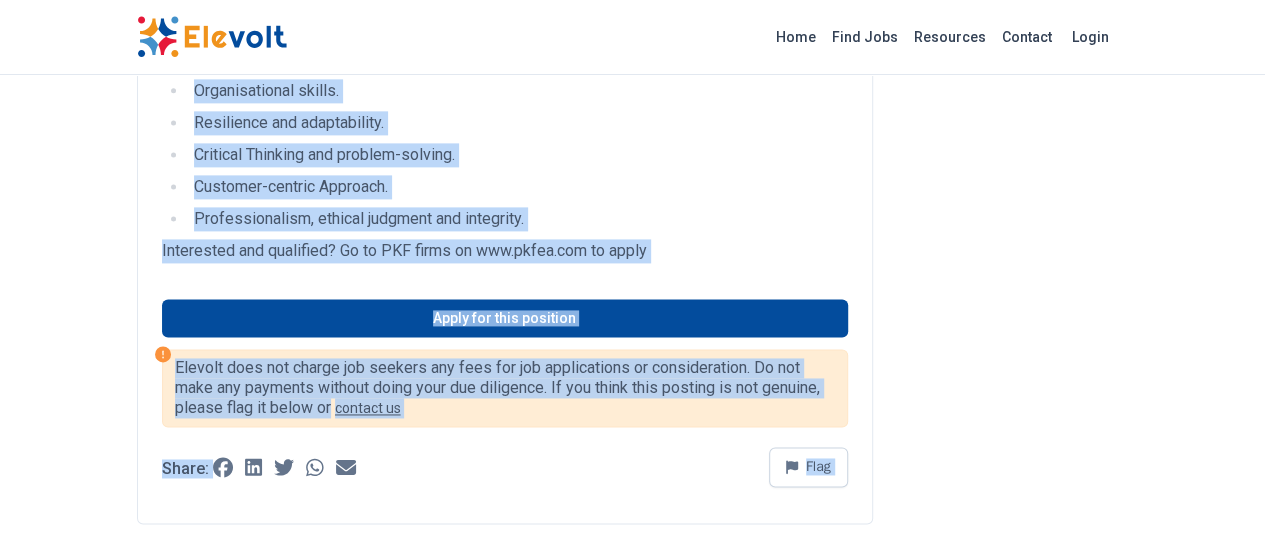 scroll, scrollTop: 1320, scrollLeft: 0, axis: vertical 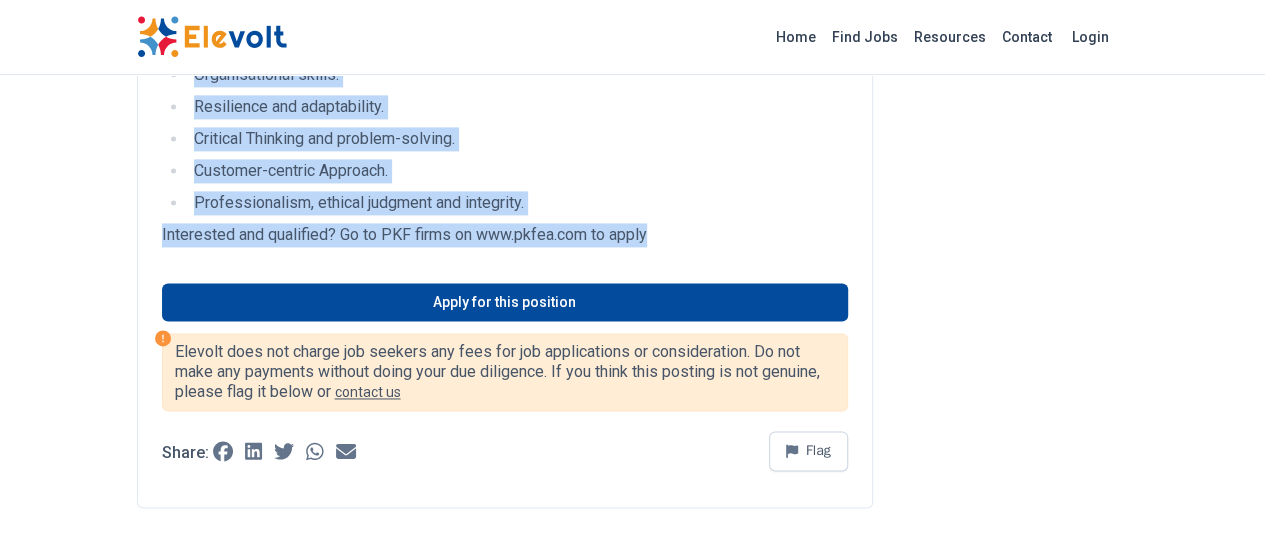 drag, startPoint x: 42, startPoint y: 234, endPoint x: 547, endPoint y: 141, distance: 513.49194 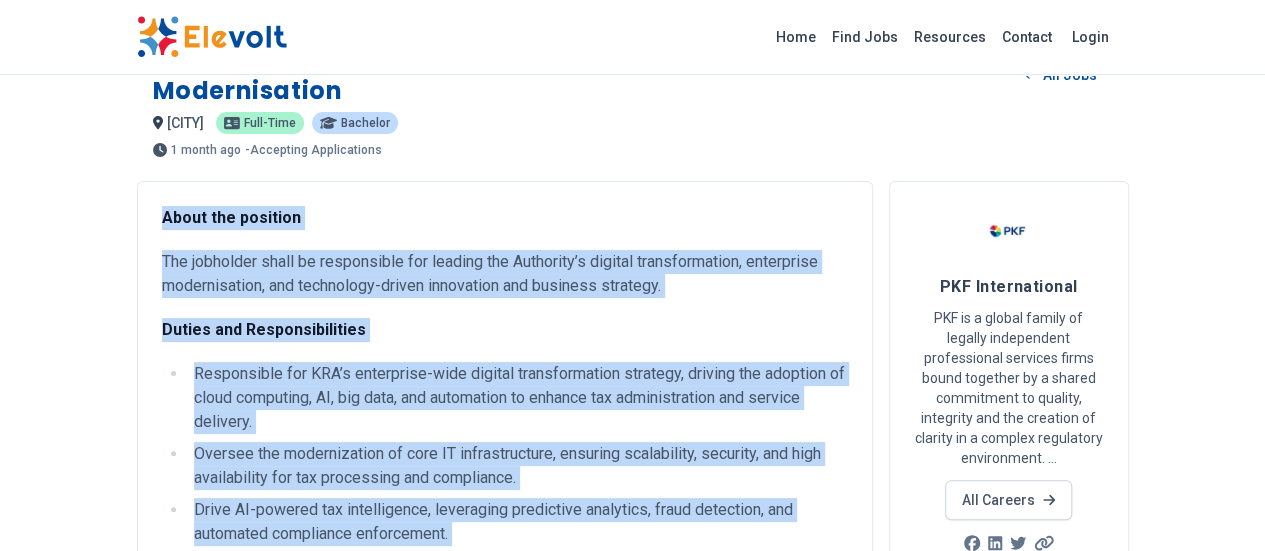 scroll, scrollTop: 0, scrollLeft: 0, axis: both 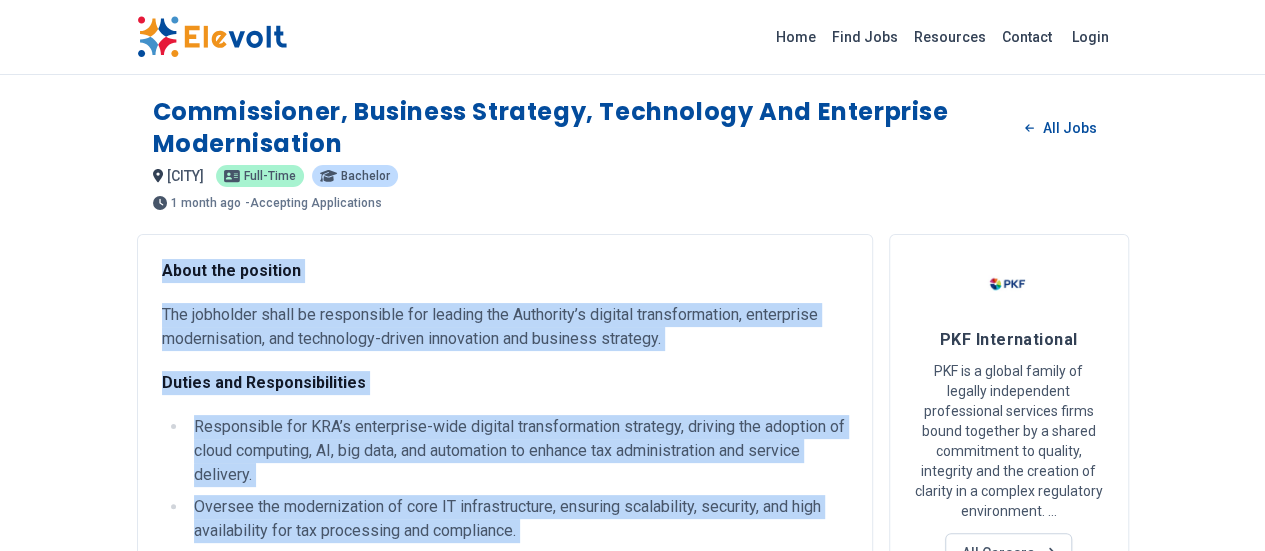 click on "Duties and Responsibilities" at bounding box center [505, 383] 